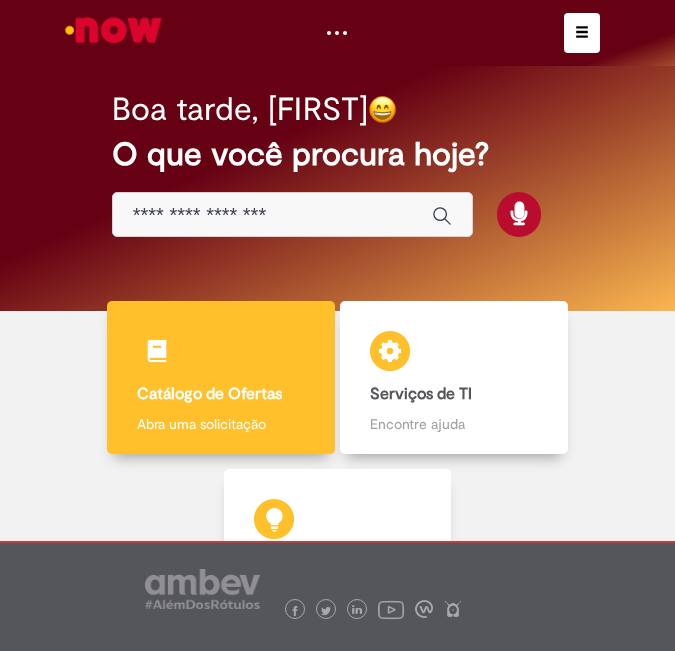 scroll, scrollTop: 0, scrollLeft: 0, axis: both 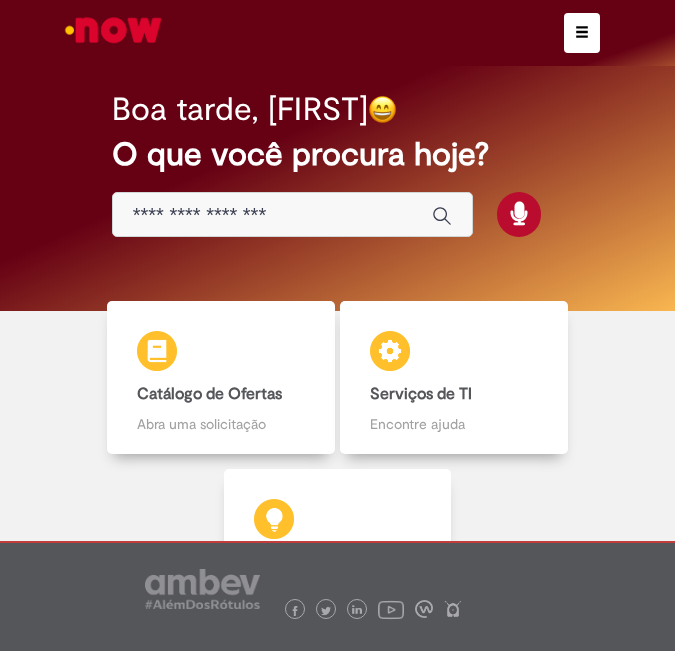 click at bounding box center (272, 215) 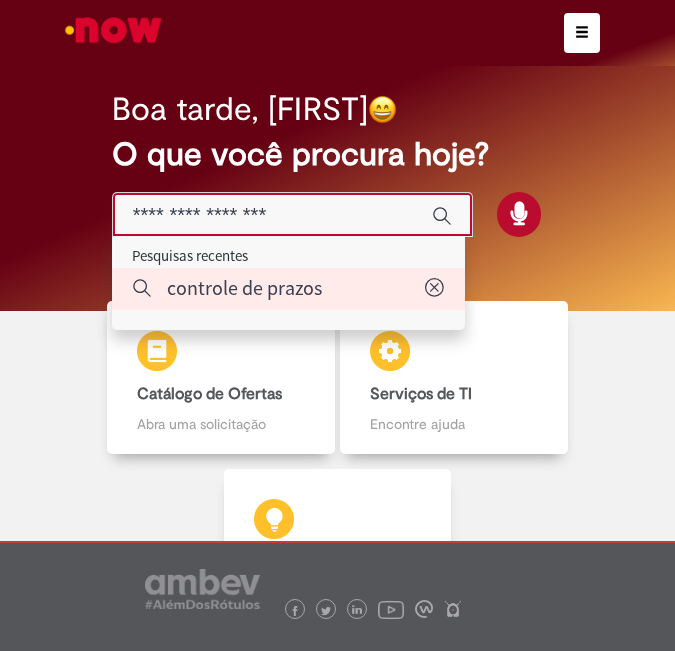 type on "**********" 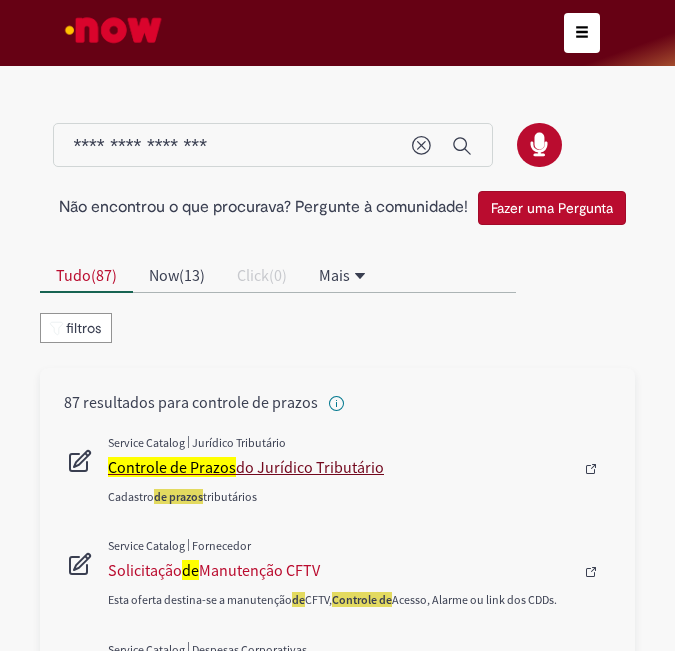 click on "Controle de Prazos  do Jurídico Tributário" at bounding box center (347, 467) 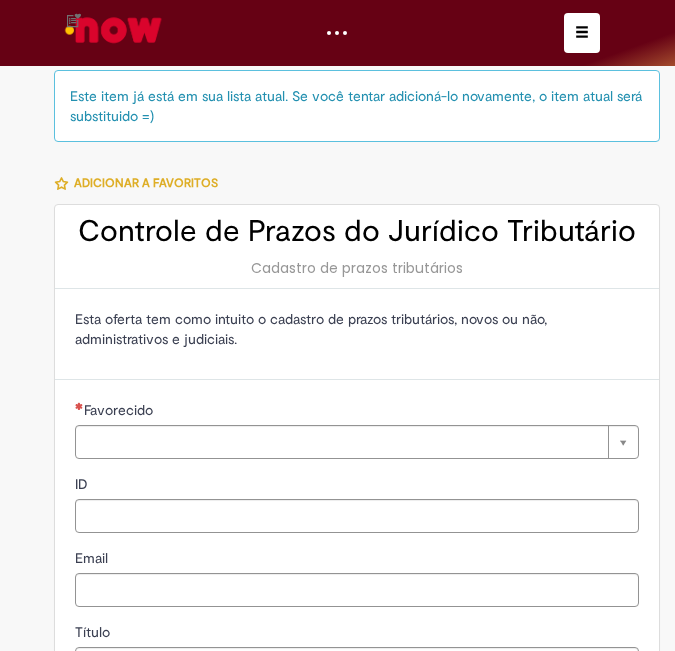 type on "**********" 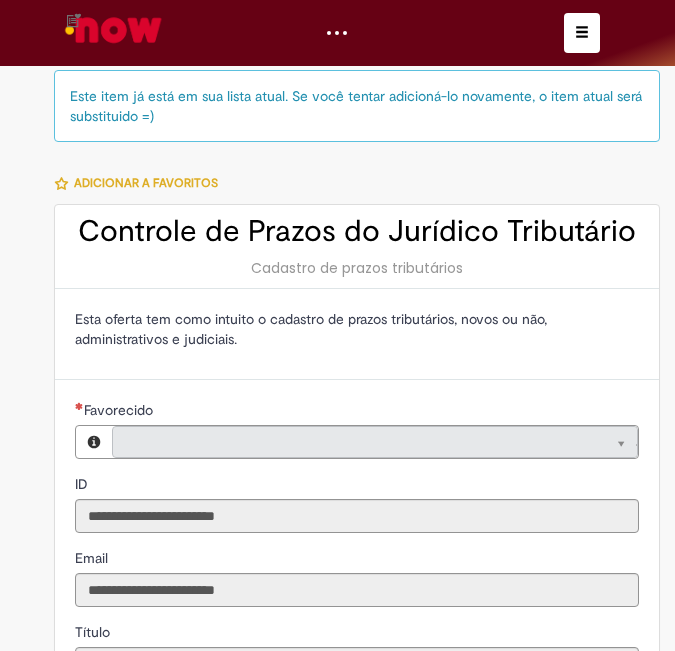 type on "**********" 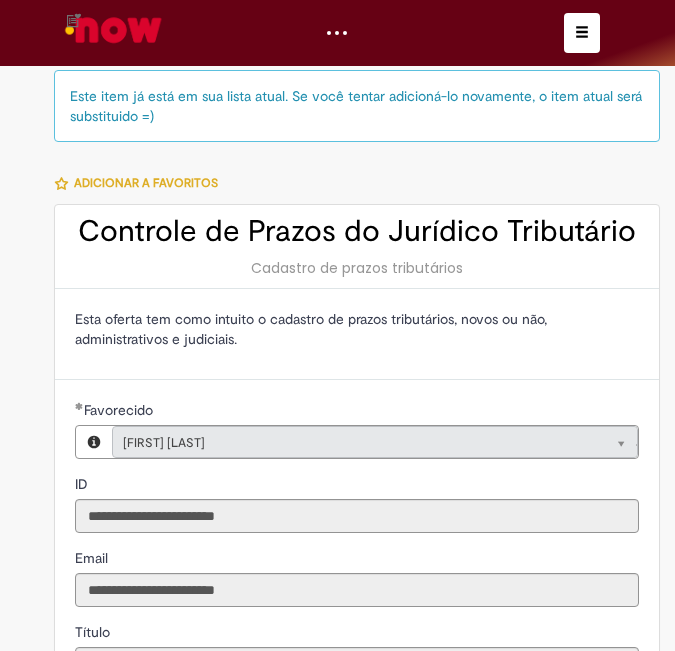 type on "**********" 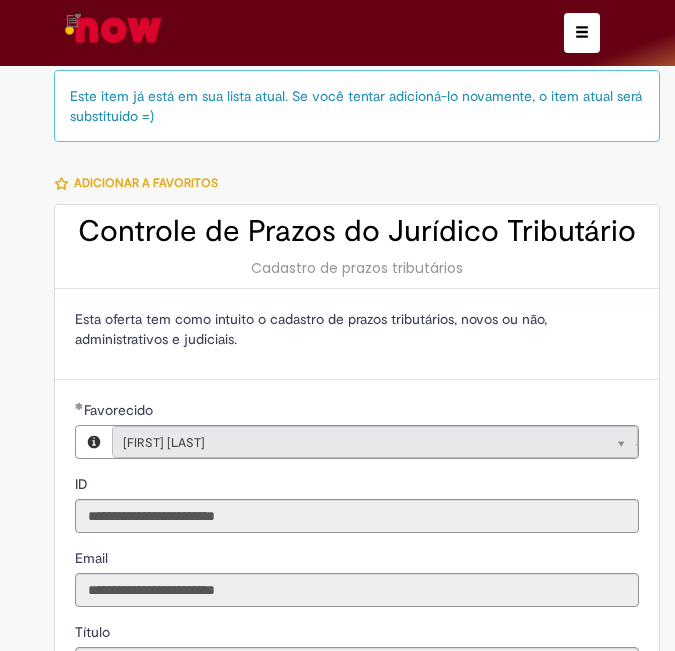 click on "ID" at bounding box center (357, 486) 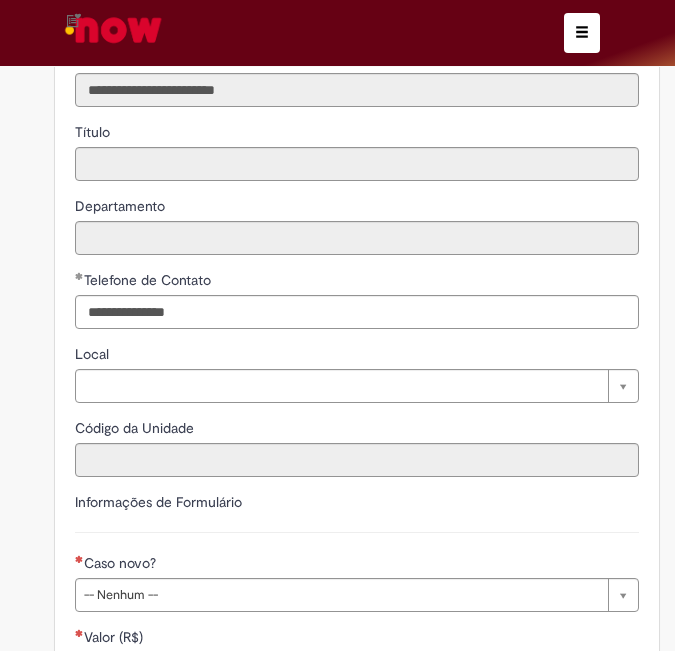 scroll, scrollTop: 800, scrollLeft: 0, axis: vertical 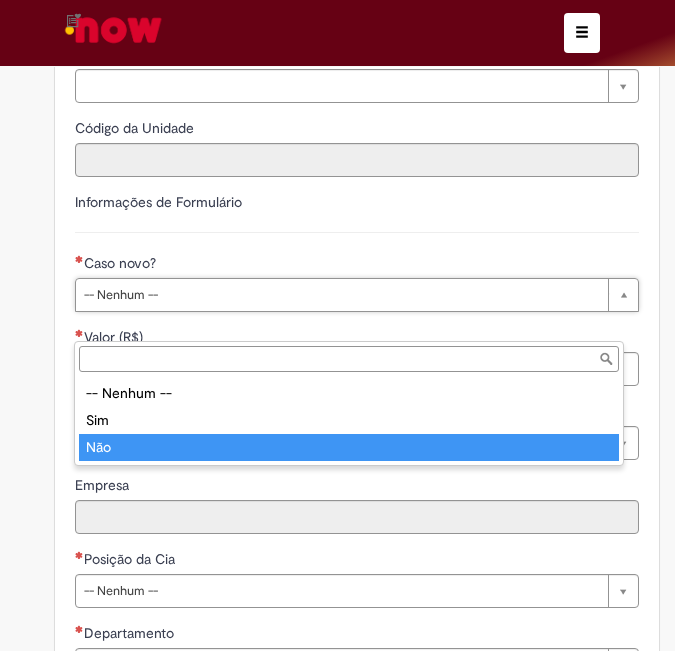 type on "***" 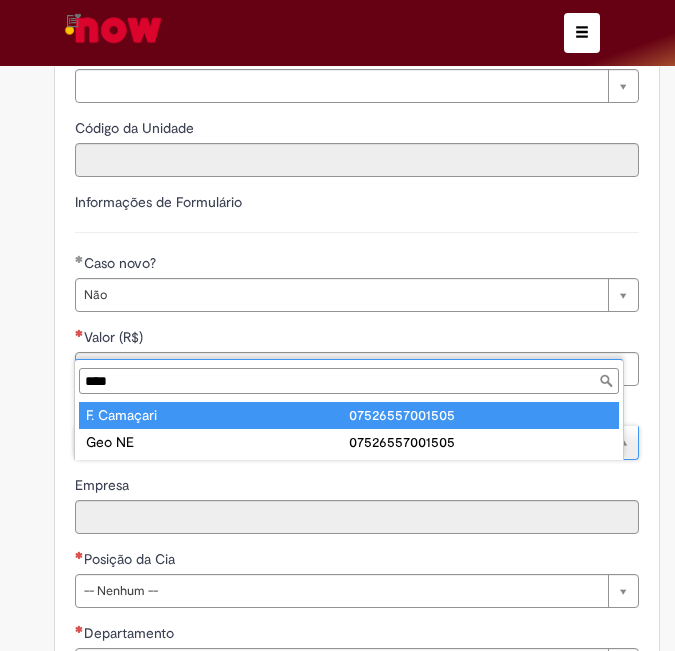 type on "****" 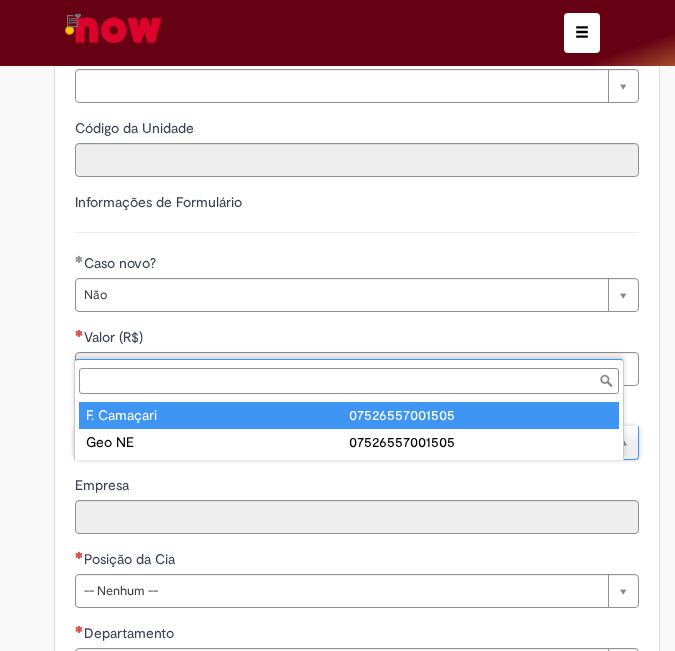 type on "**********" 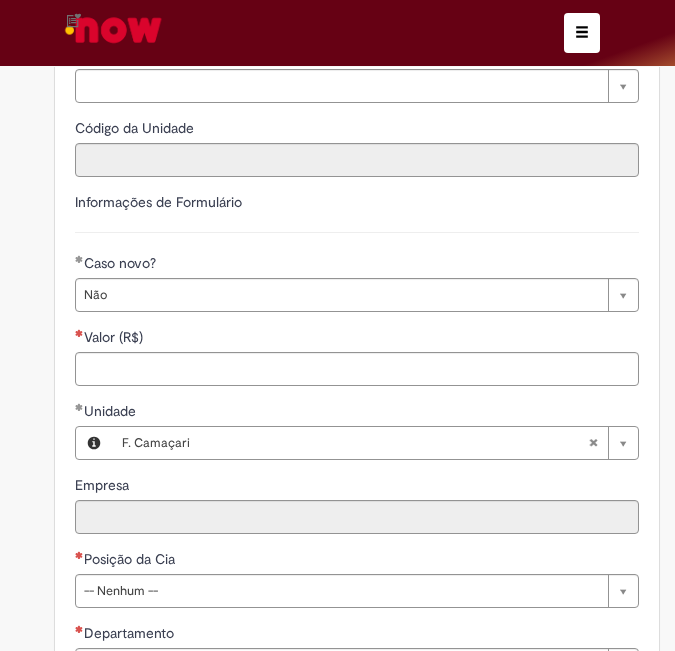 scroll, scrollTop: 1000, scrollLeft: 0, axis: vertical 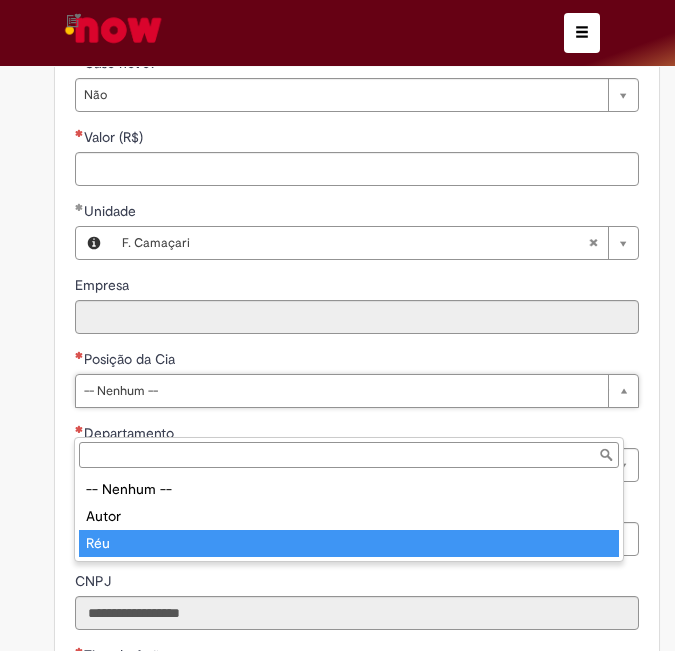type on "***" 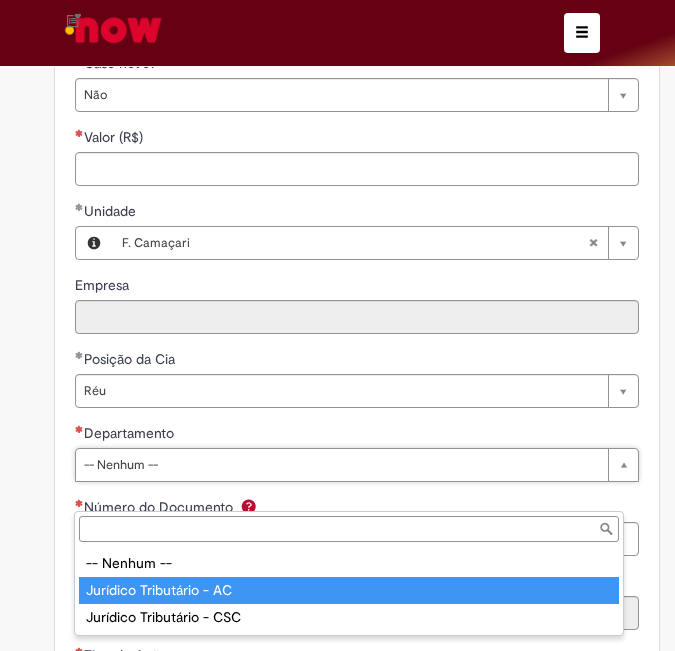 type on "**********" 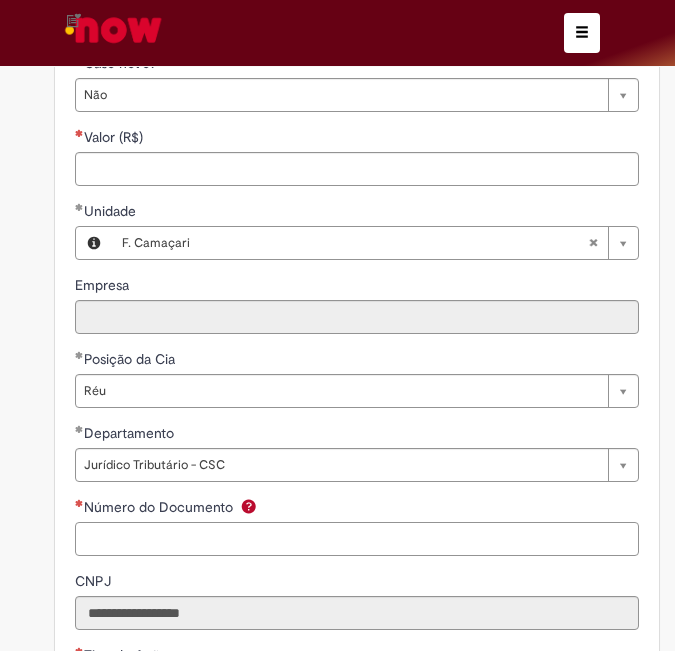 click on "Número do Documento" at bounding box center [357, 539] 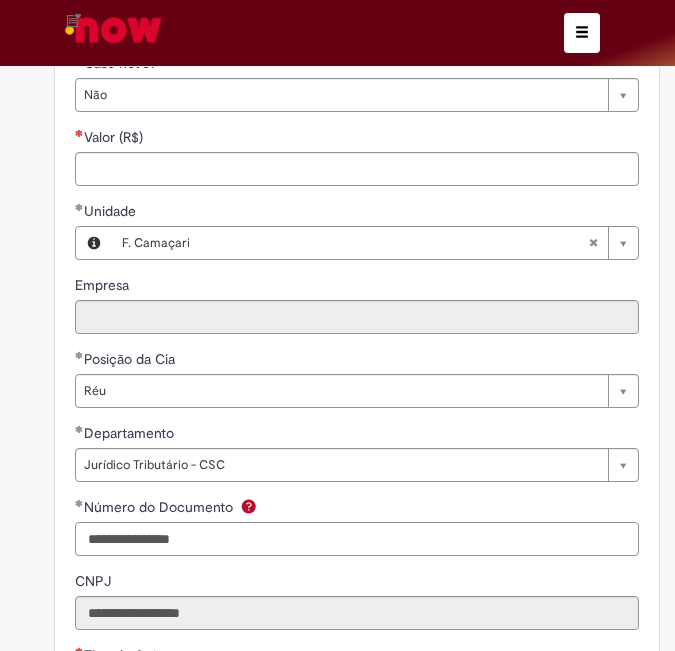 scroll, scrollTop: 1200, scrollLeft: 0, axis: vertical 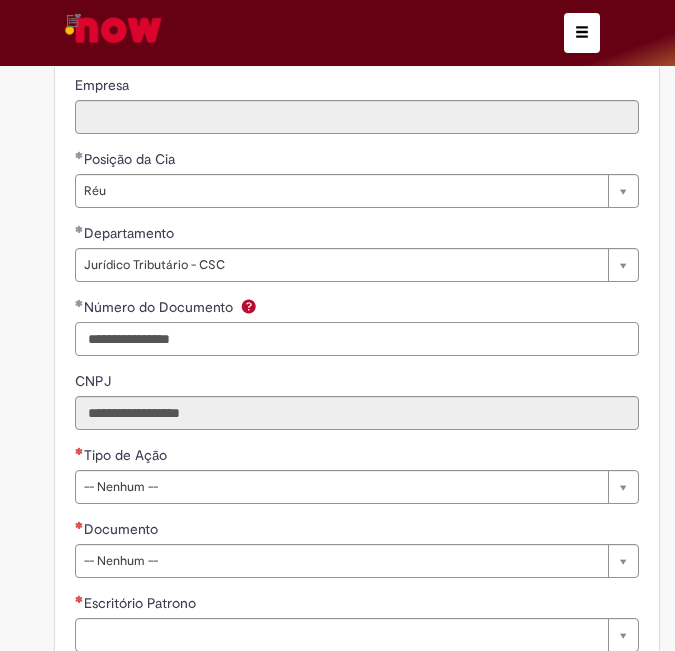 type on "**********" 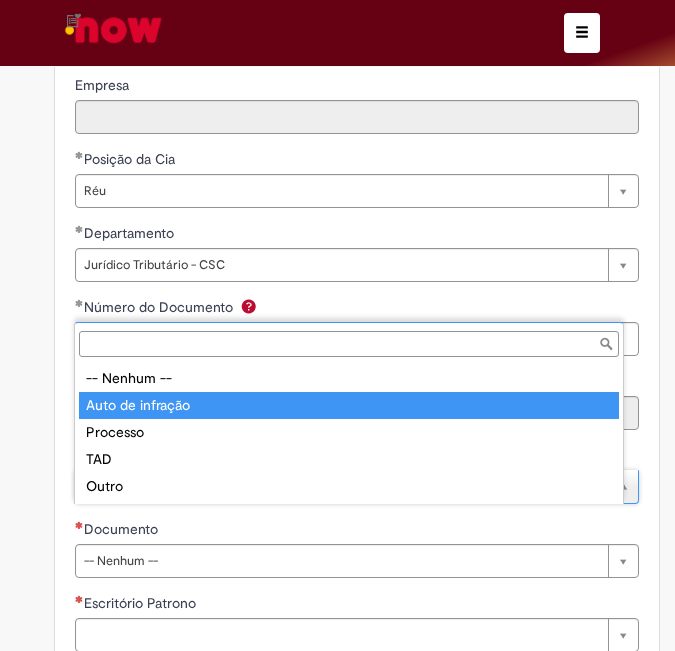 type on "**********" 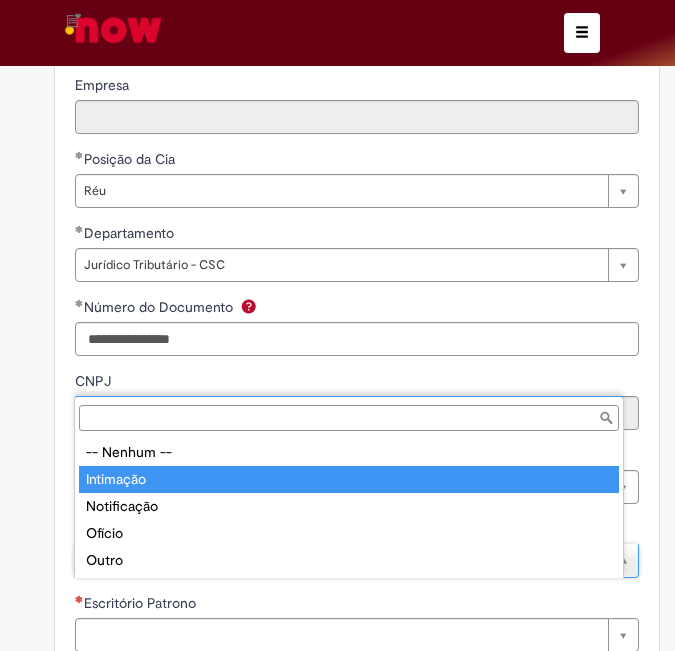 type on "*********" 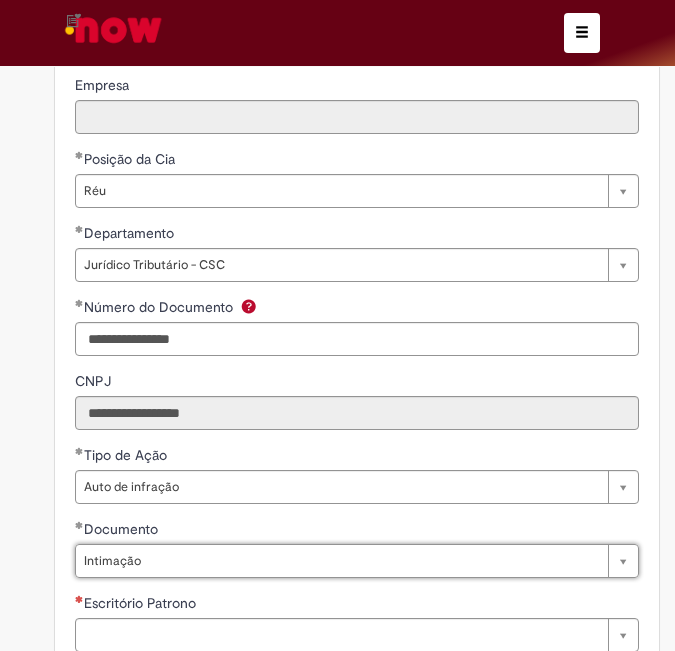 scroll, scrollTop: 1400, scrollLeft: 0, axis: vertical 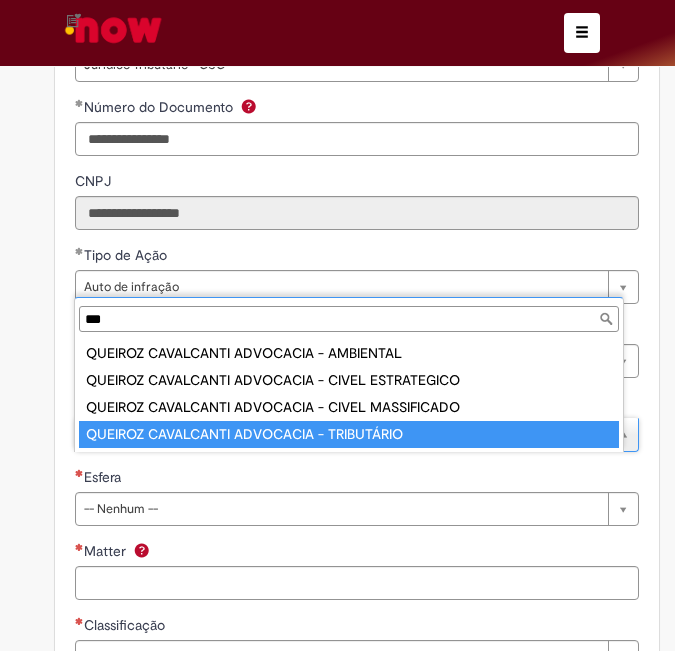 type on "***" 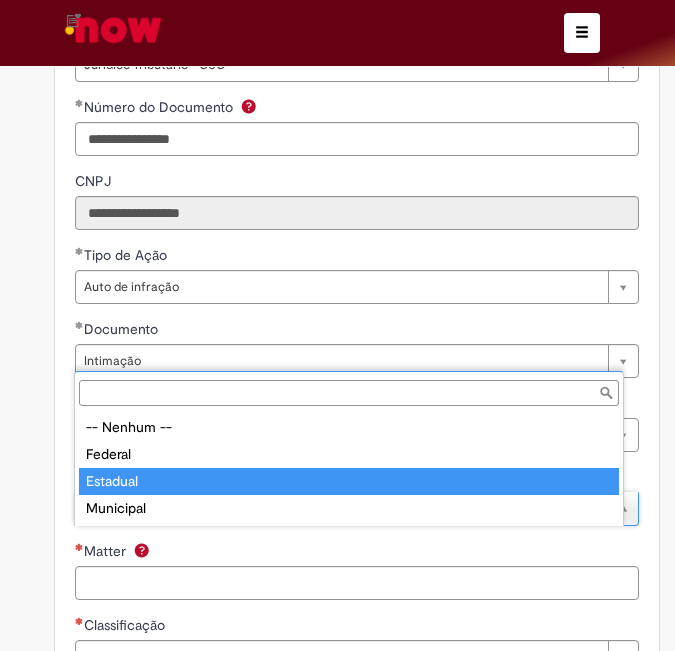type on "********" 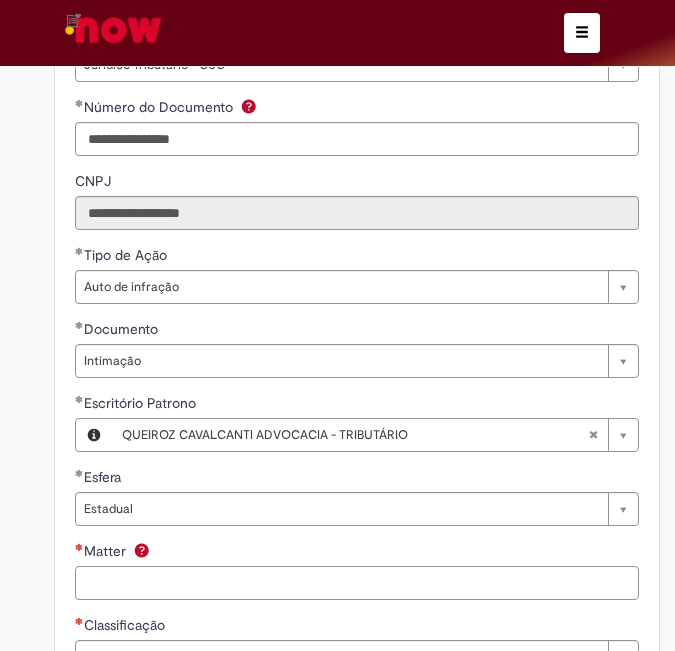 click on "Matter" at bounding box center (357, 583) 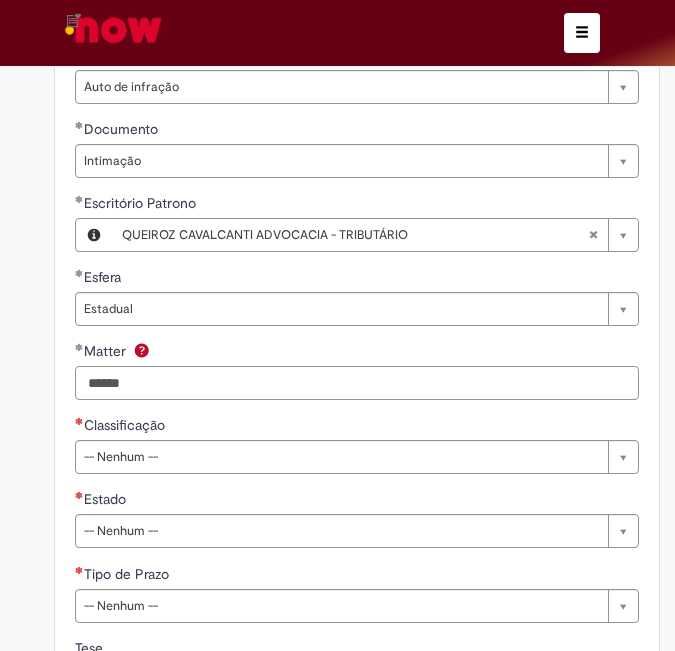 scroll, scrollTop: 1800, scrollLeft: 0, axis: vertical 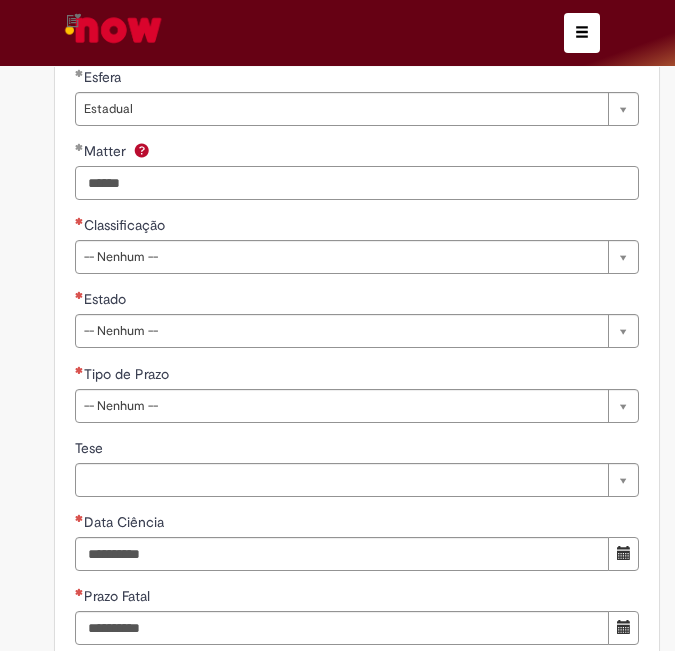 type on "******" 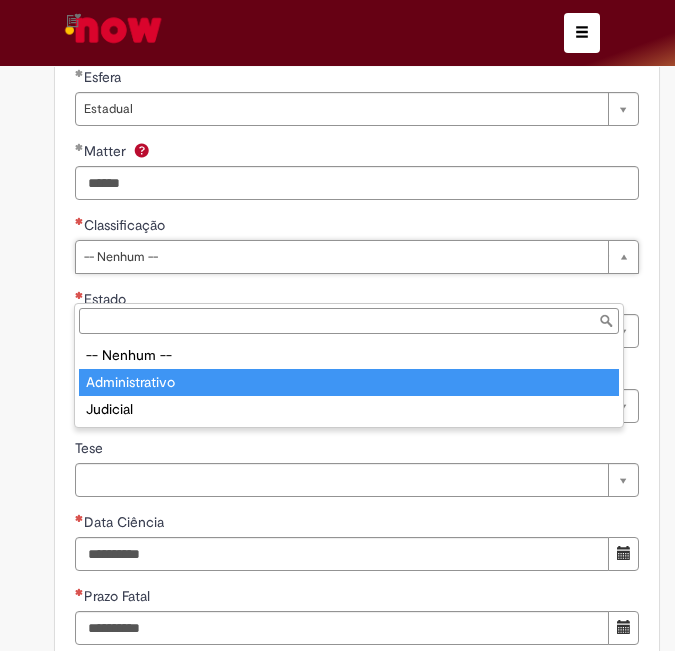 type on "**********" 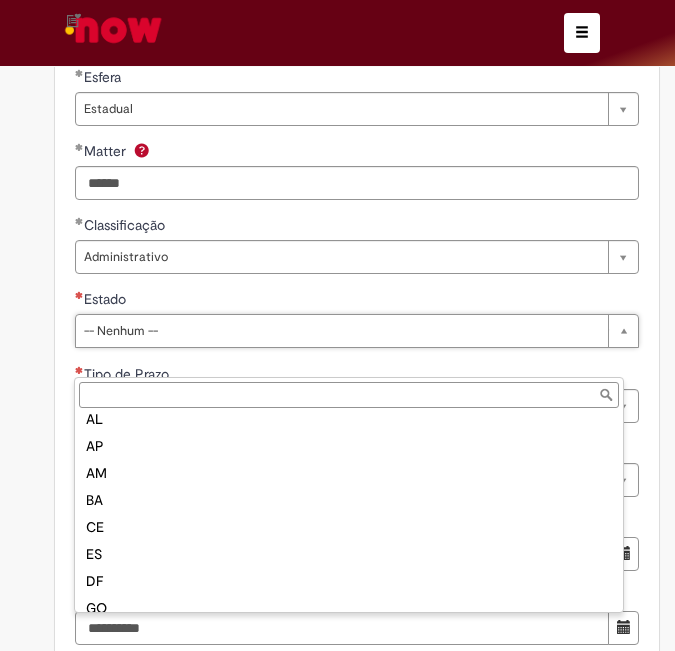 scroll, scrollTop: 0, scrollLeft: 0, axis: both 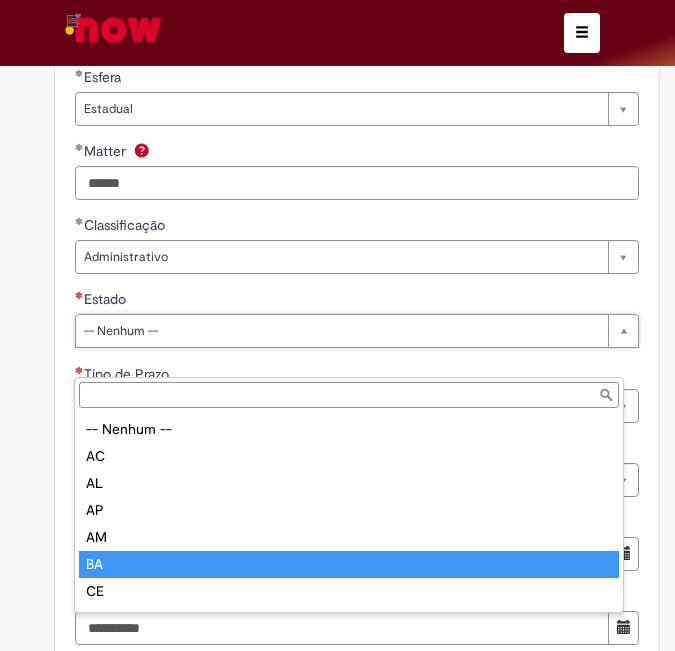 type on "**" 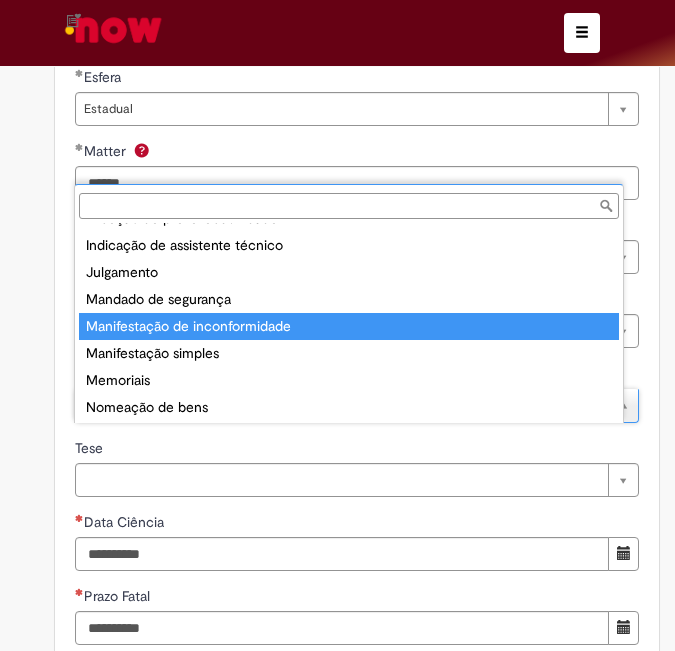 scroll, scrollTop: 537, scrollLeft: 0, axis: vertical 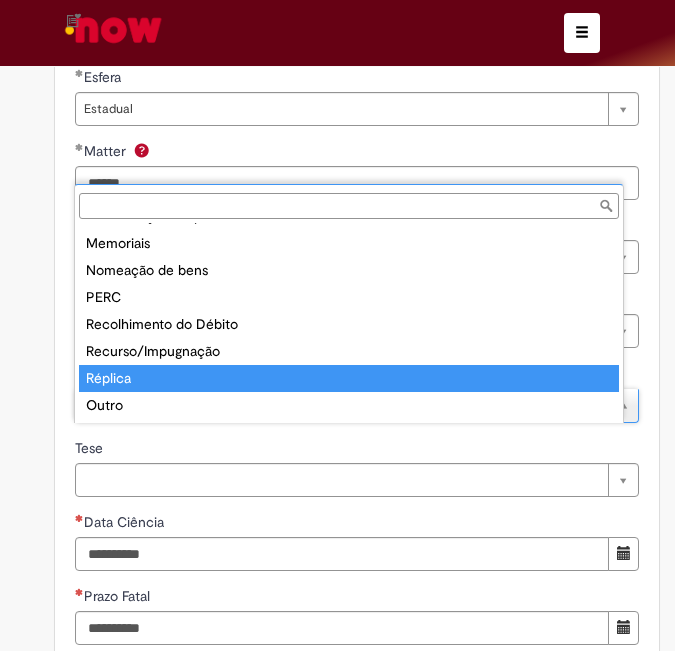 type on "*******" 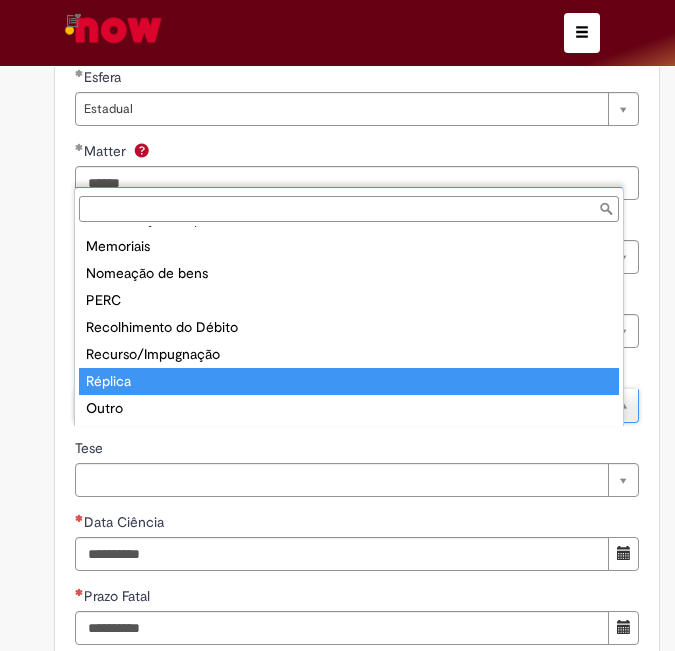 scroll, scrollTop: 502, scrollLeft: 0, axis: vertical 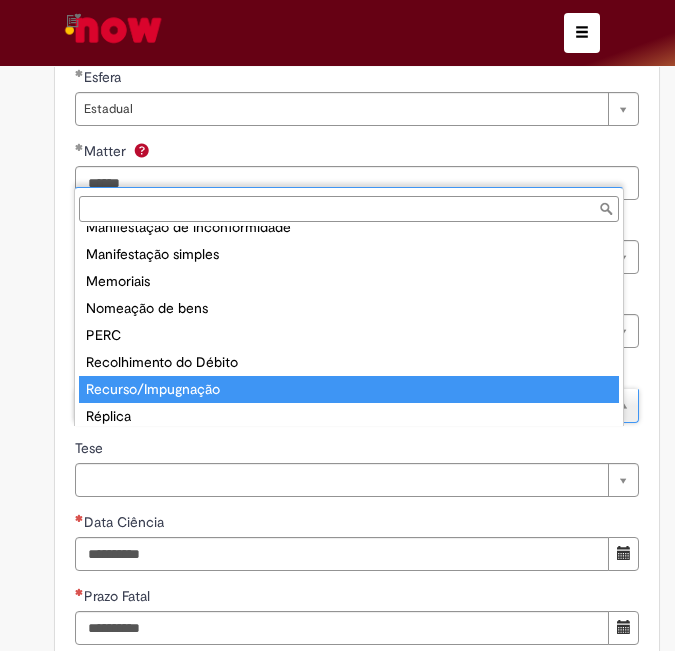 type on "**********" 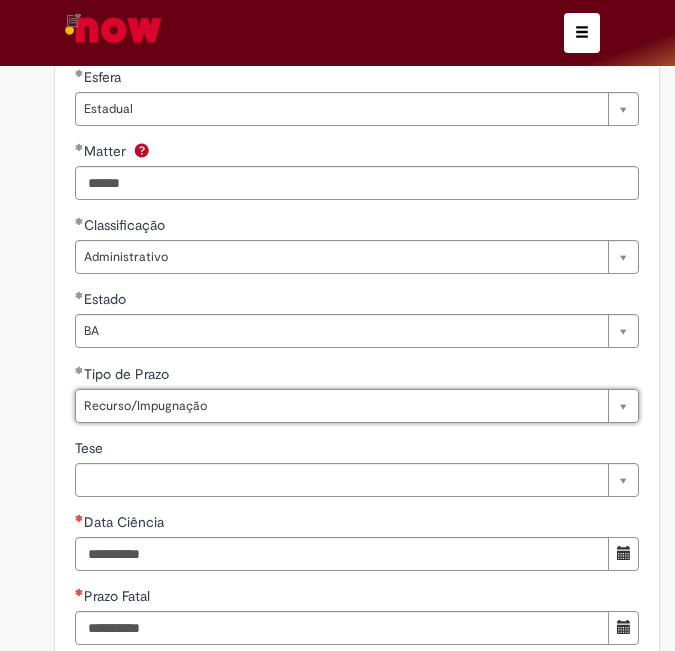 scroll, scrollTop: 0, scrollLeft: 44, axis: horizontal 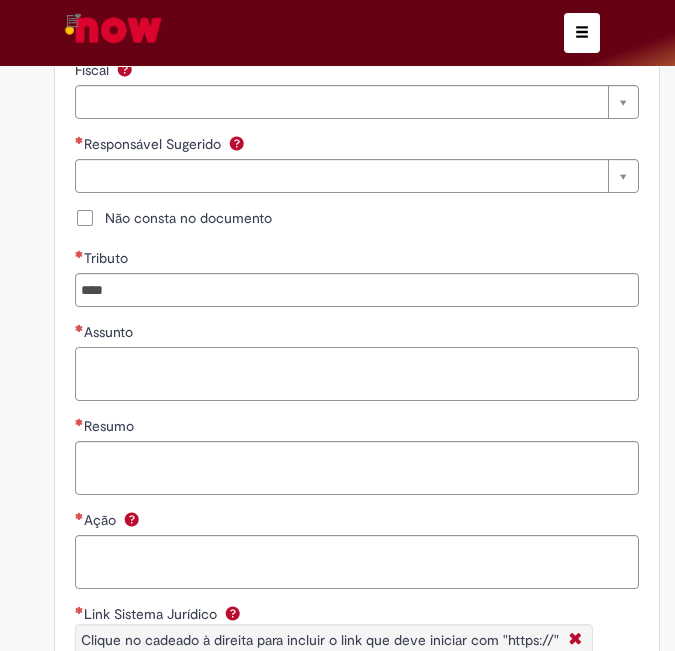 click on "Assunto" at bounding box center (357, 374) 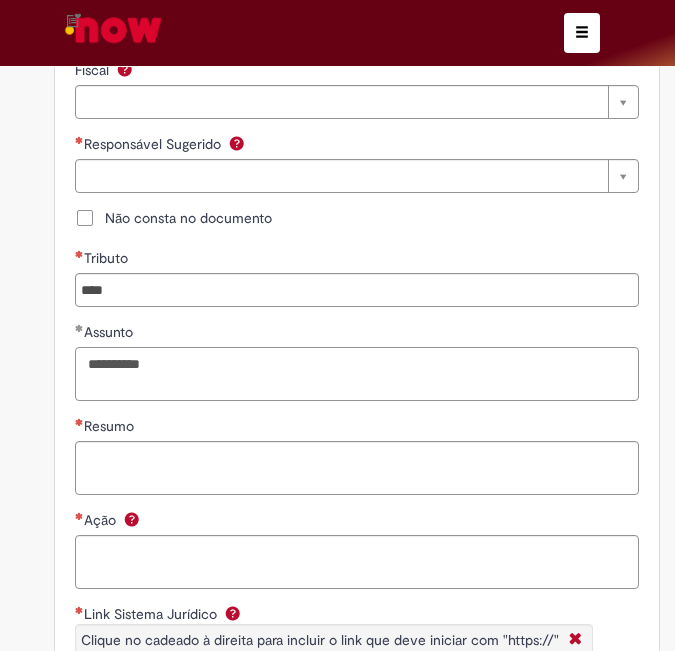 type on "**********" 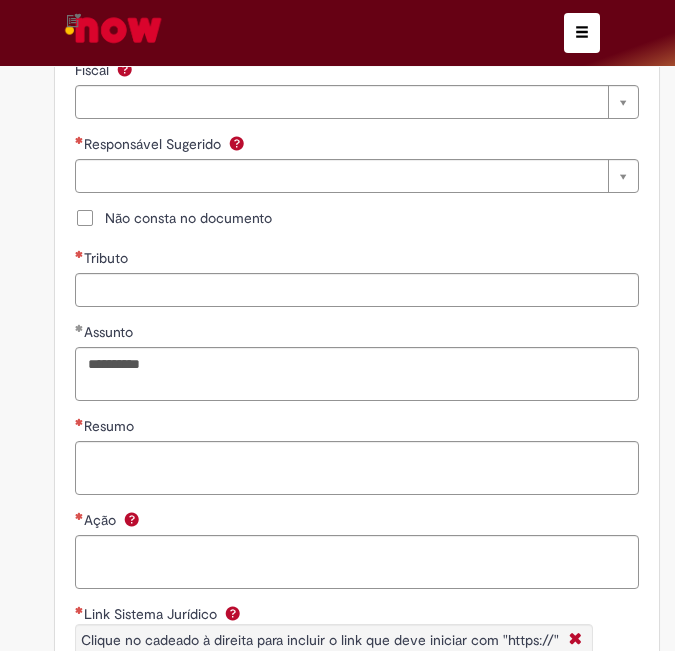 click on "Tributo" at bounding box center (350, 290) 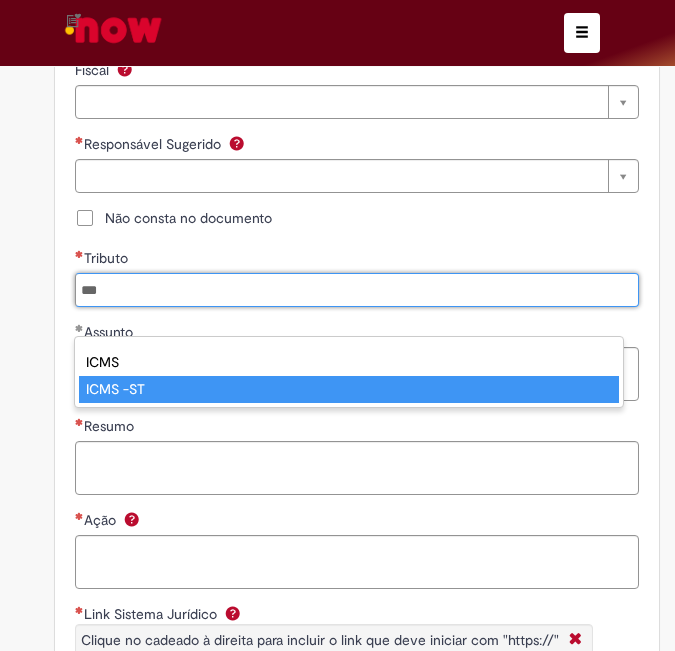 type on "***" 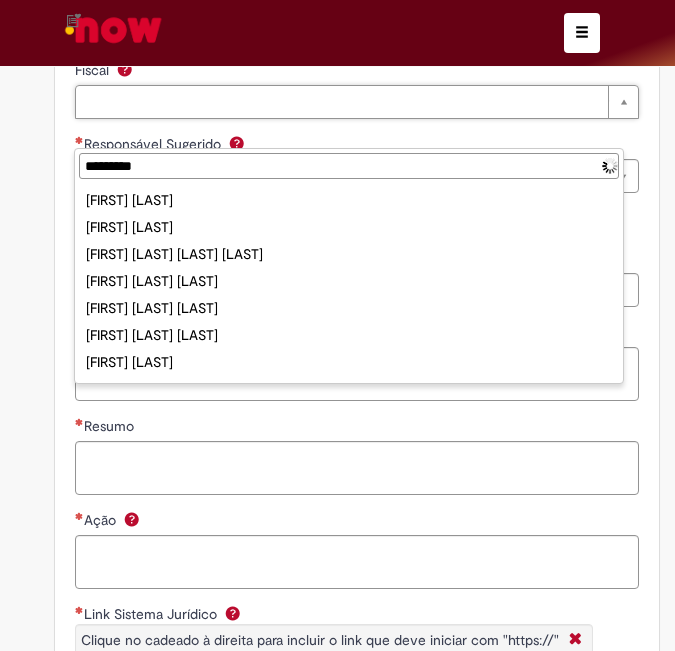 type on "**********" 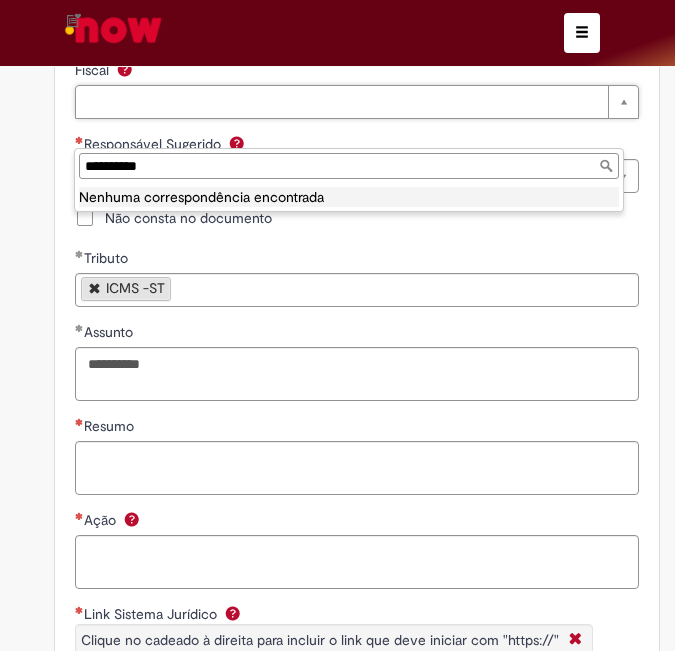 drag, startPoint x: 407, startPoint y: 159, endPoint x: -158, endPoint y: 183, distance: 565.5095 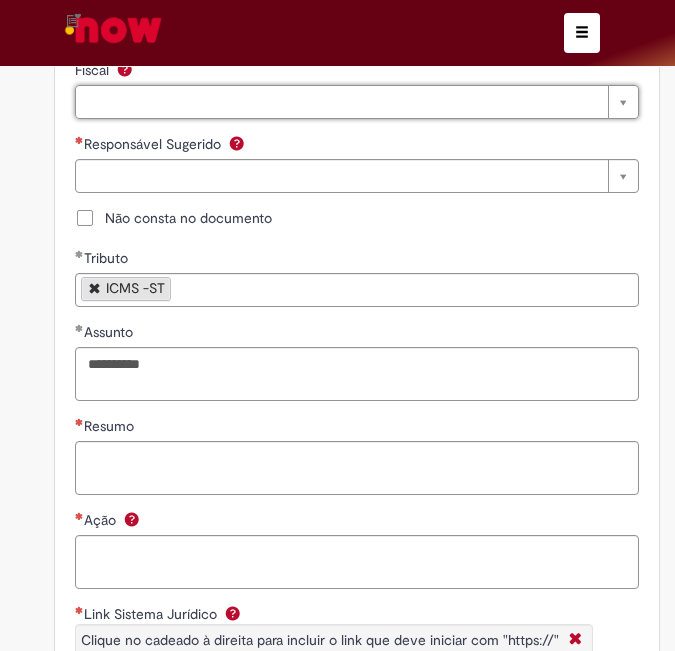 click on "Não consta no documento" at bounding box center [188, 218] 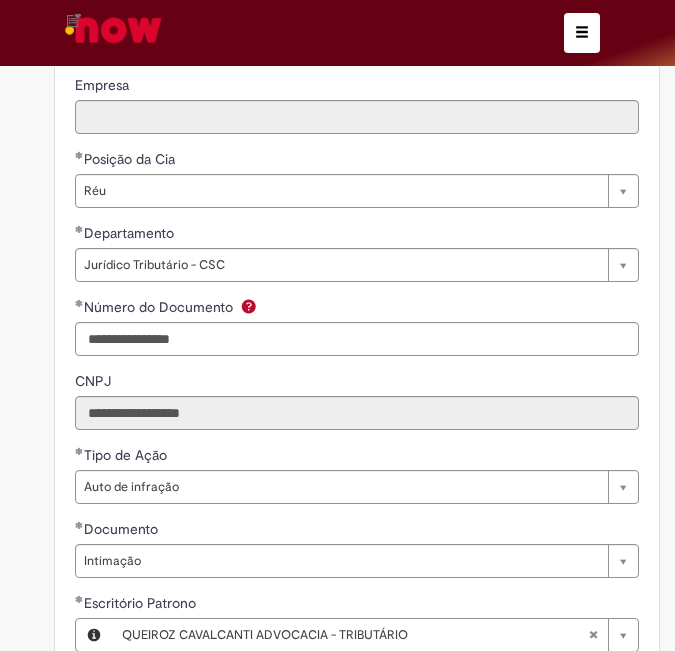 scroll, scrollTop: 900, scrollLeft: 0, axis: vertical 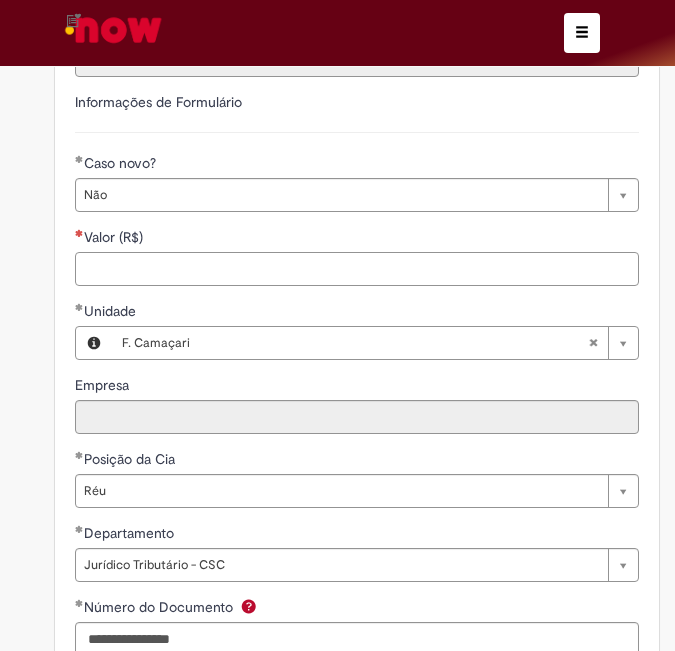 click on "Valor (R$)" at bounding box center [357, 269] 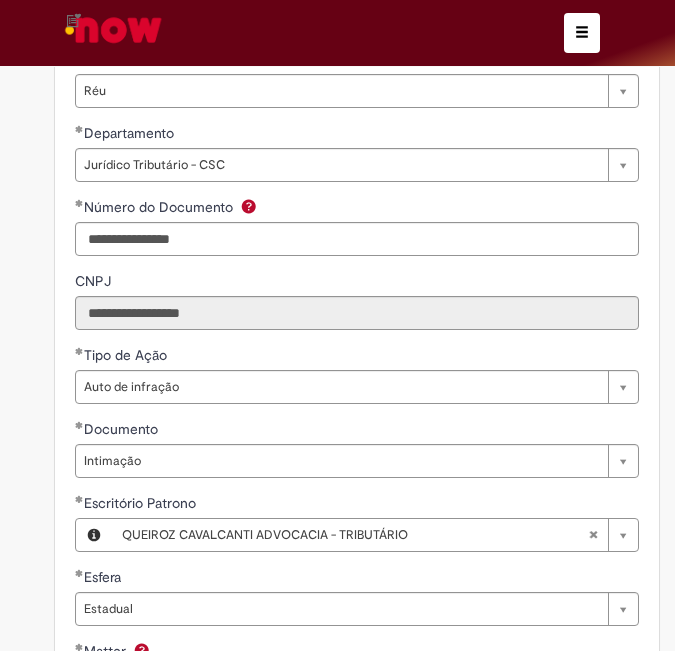 scroll, scrollTop: 1500, scrollLeft: 0, axis: vertical 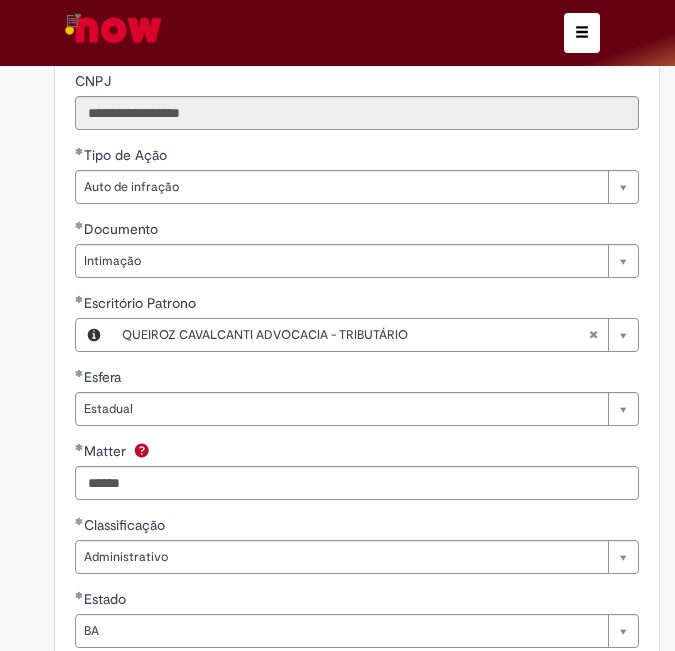 type on "*********" 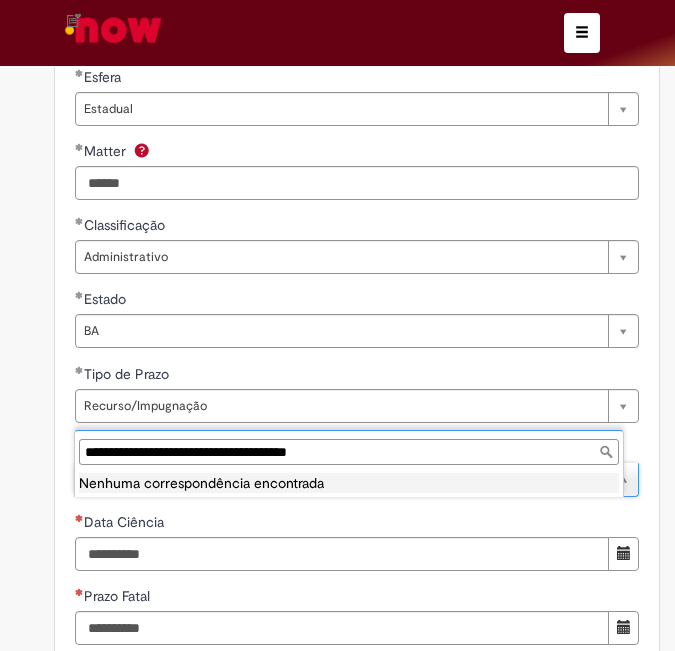 click on "**********" at bounding box center [349, 452] 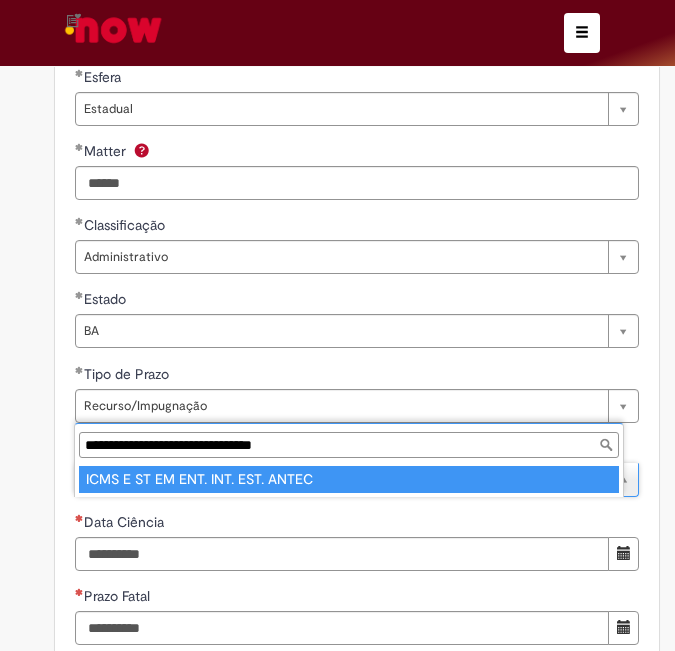 type on "**********" 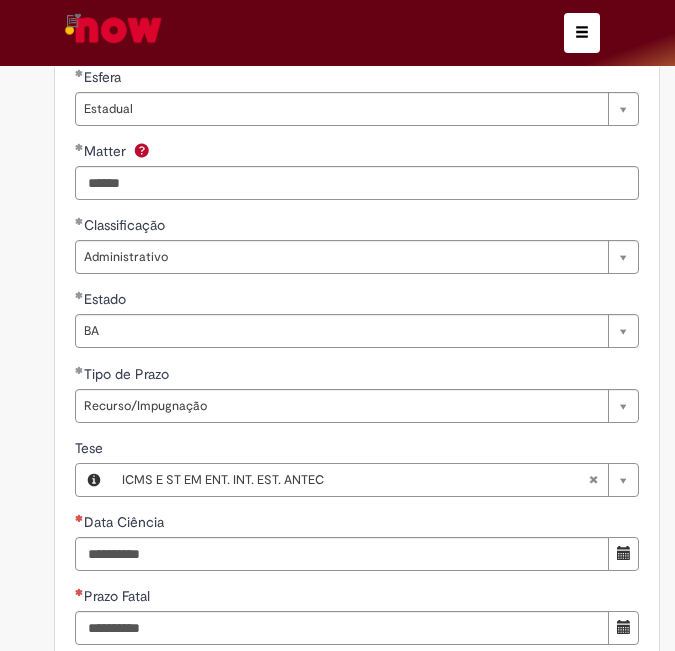 click on "Data Ciência" at bounding box center (357, 524) 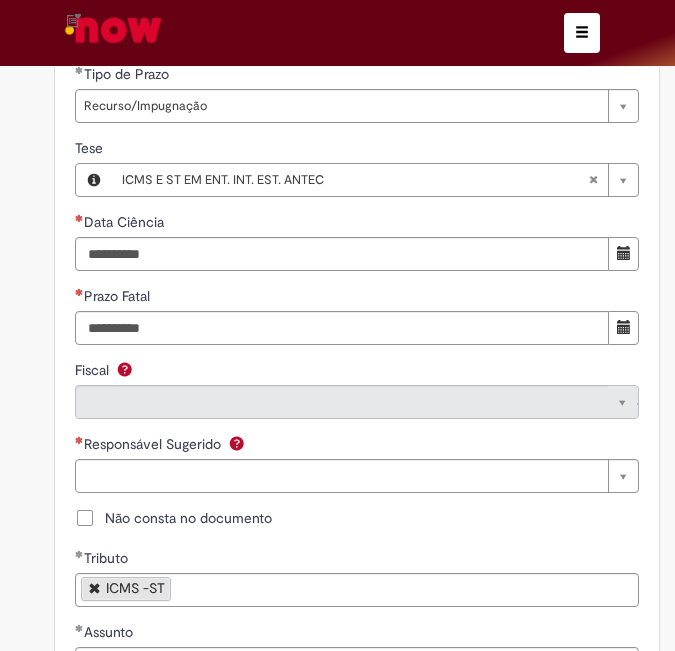 scroll, scrollTop: 2300, scrollLeft: 0, axis: vertical 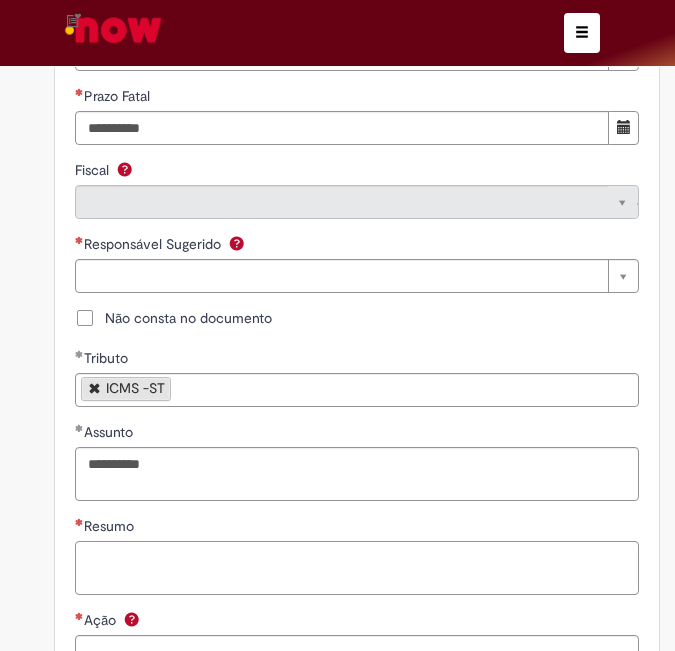 click on "Resumo" at bounding box center [357, 568] 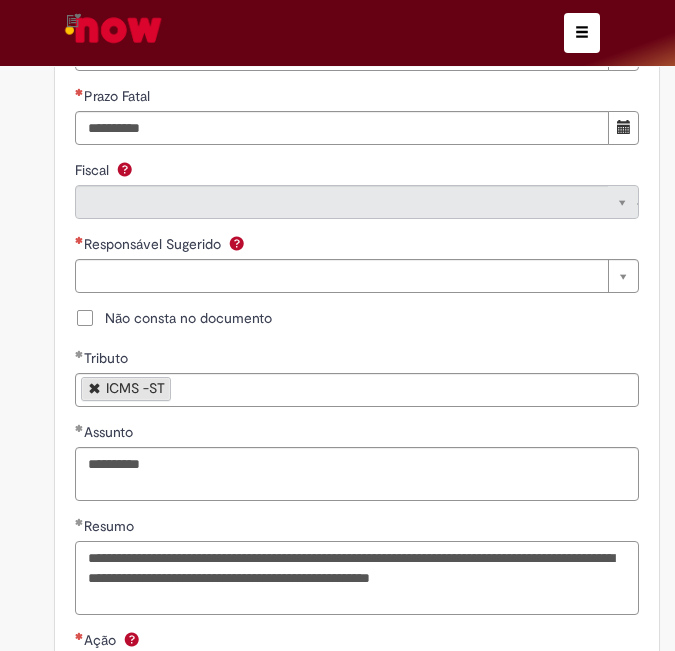 type on "**********" 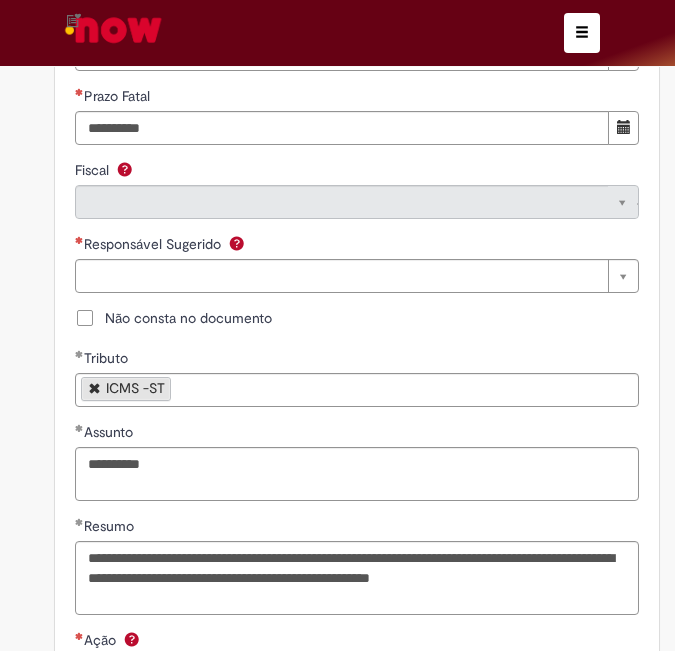 scroll, scrollTop: 2600, scrollLeft: 0, axis: vertical 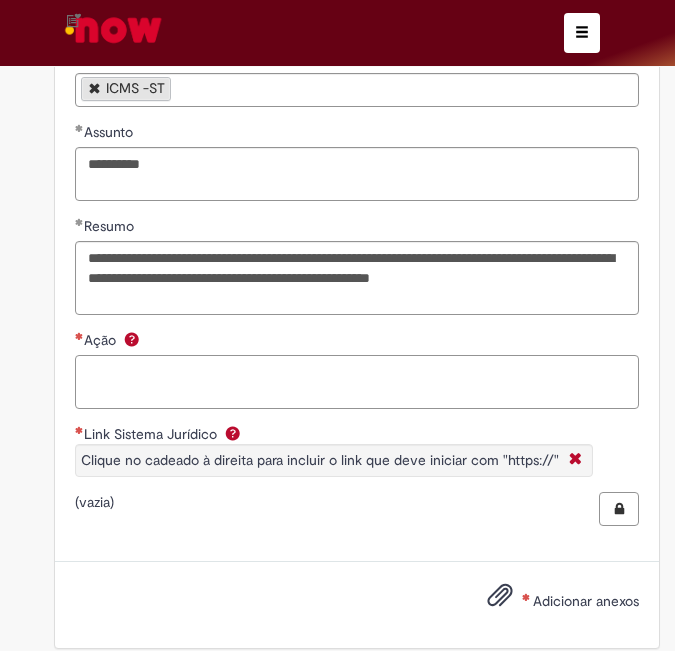 click on "Ação" at bounding box center [357, 382] 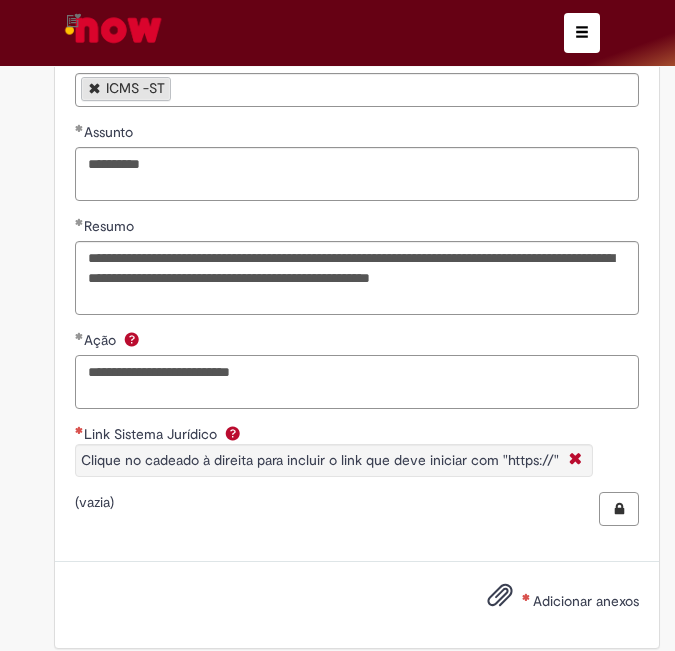 type on "**********" 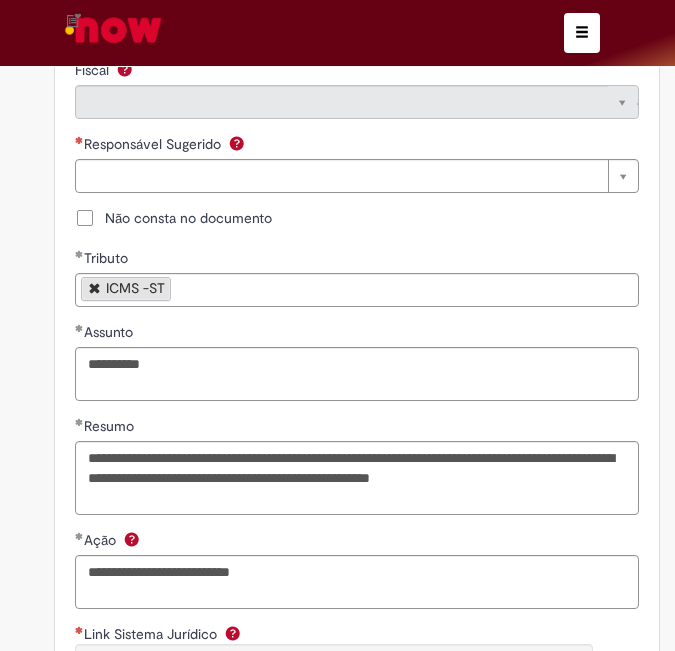 scroll, scrollTop: 2100, scrollLeft: 0, axis: vertical 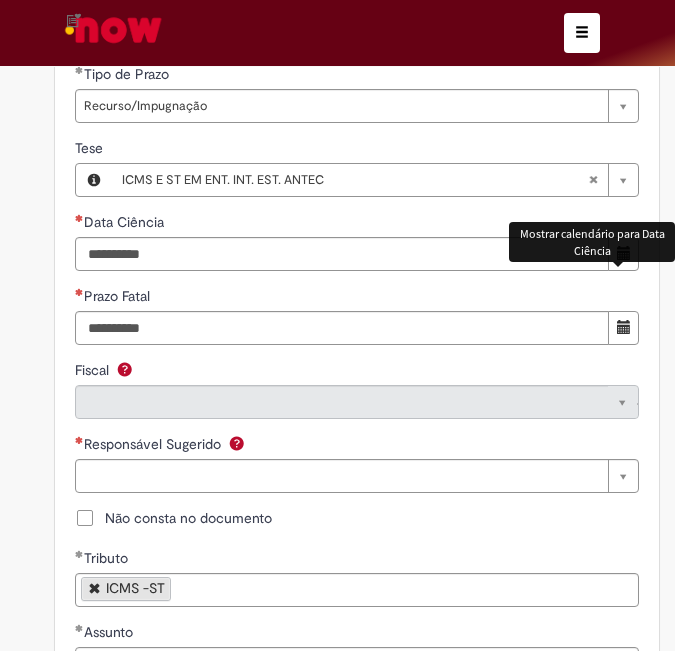 click at bounding box center (623, 254) 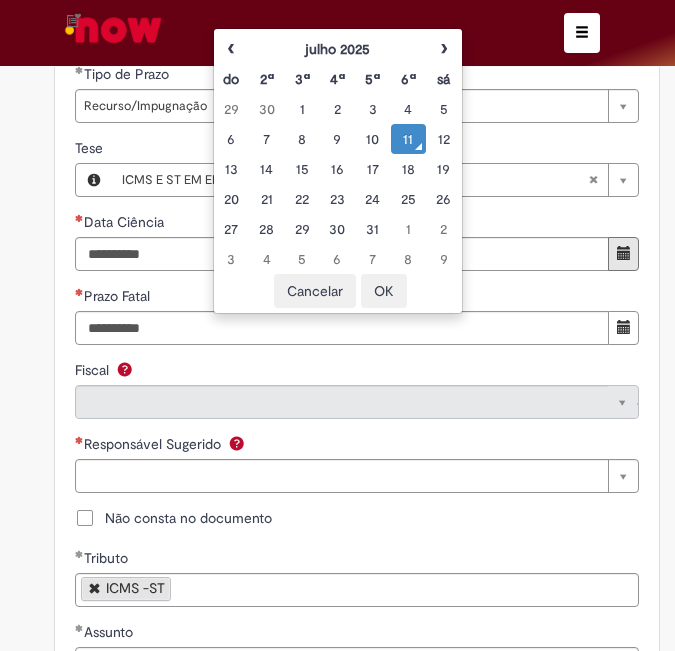 click on "OK" at bounding box center [384, 291] 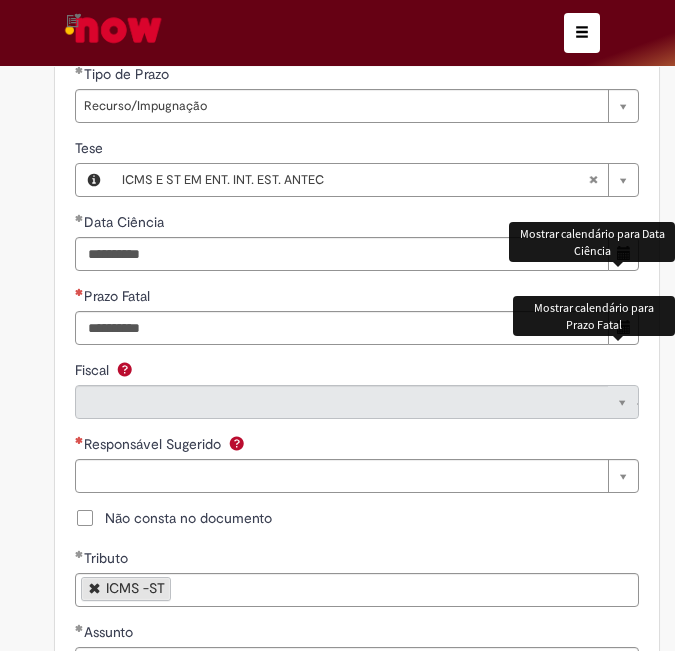 click at bounding box center (624, 327) 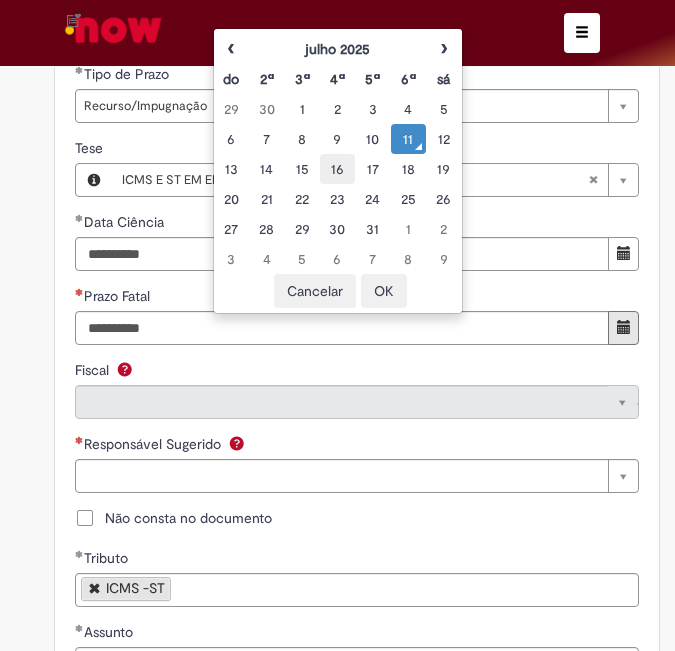 click on "16" at bounding box center [337, 169] 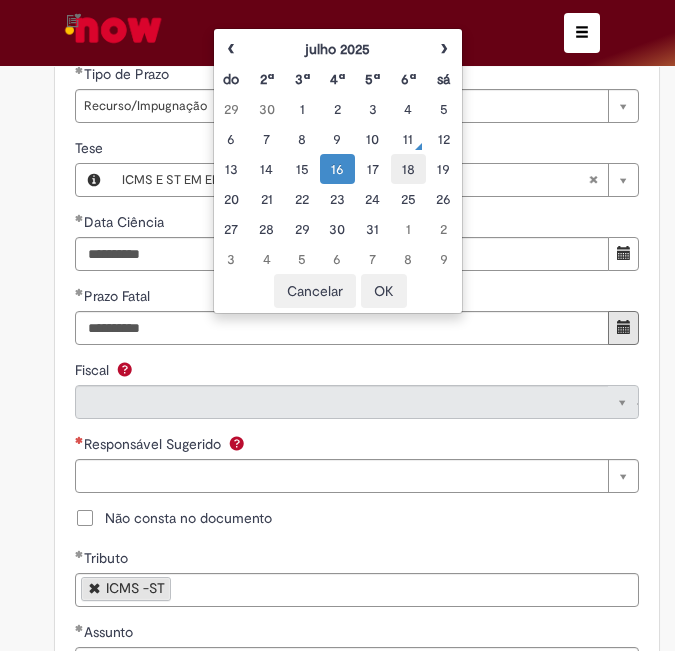 click on "18" at bounding box center (408, 169) 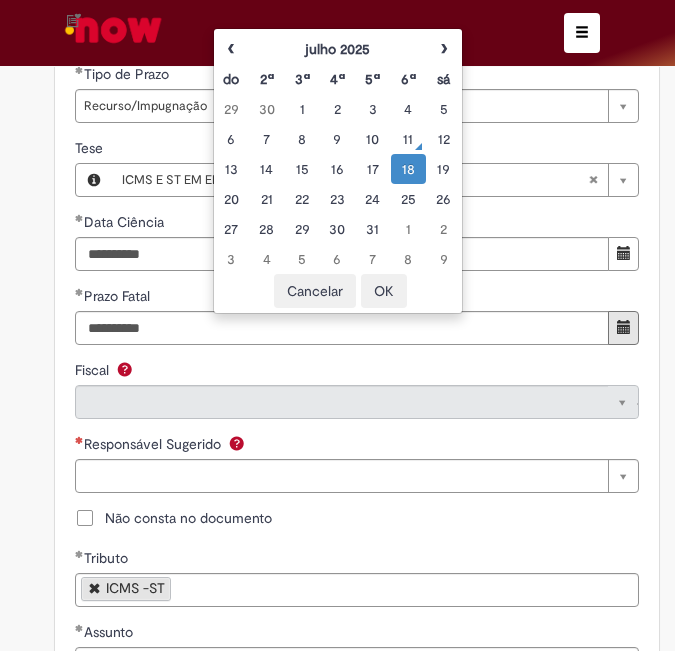 click on "OK" at bounding box center (384, 291) 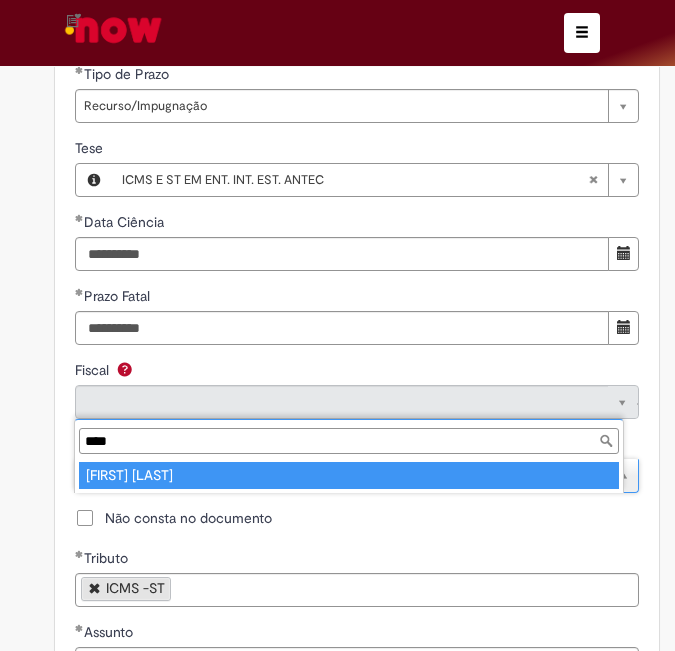 type on "****" 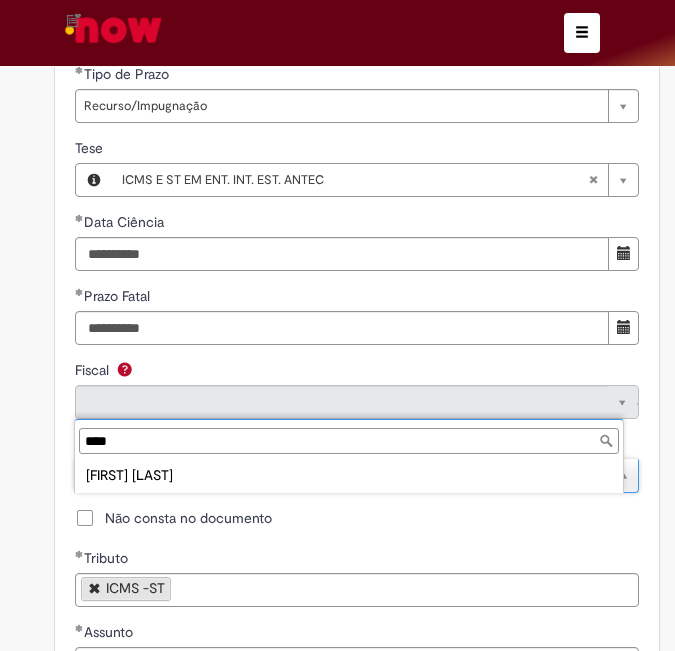 click on "[FIRST] [LAST]" at bounding box center (349, 475) 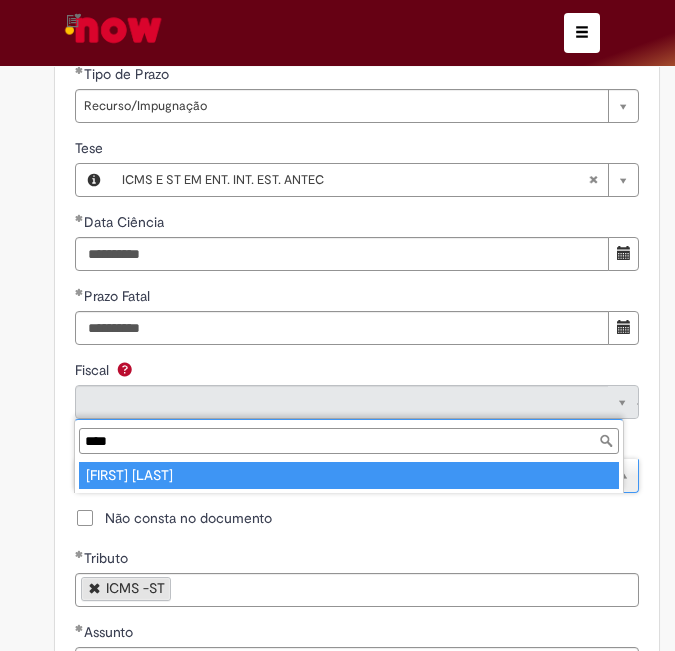 type on "**********" 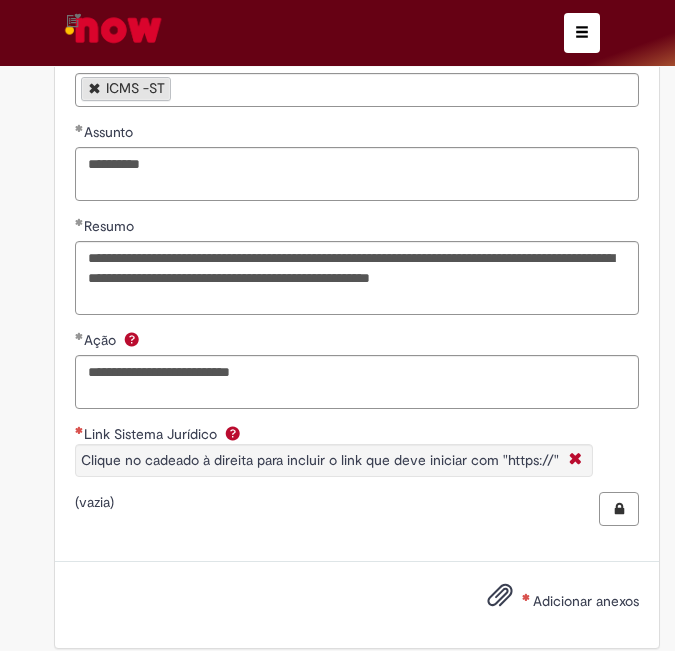 scroll, scrollTop: 2800, scrollLeft: 0, axis: vertical 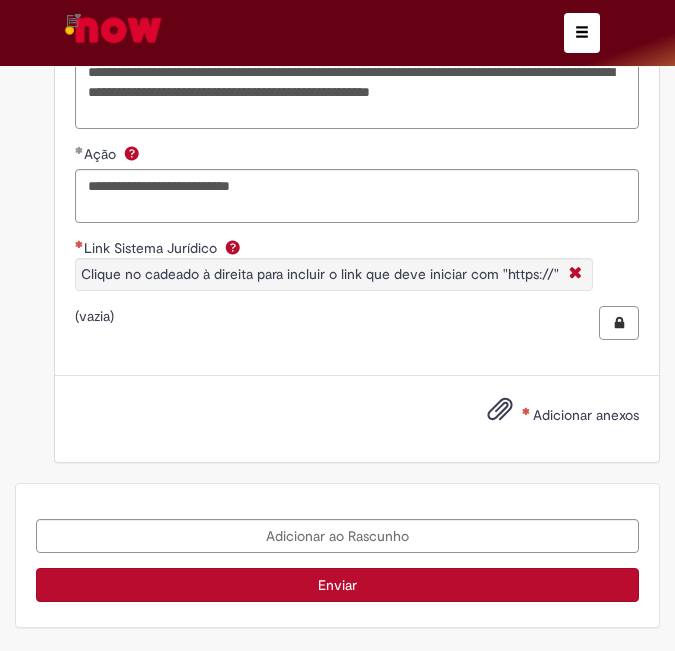 click at bounding box center (619, 323) 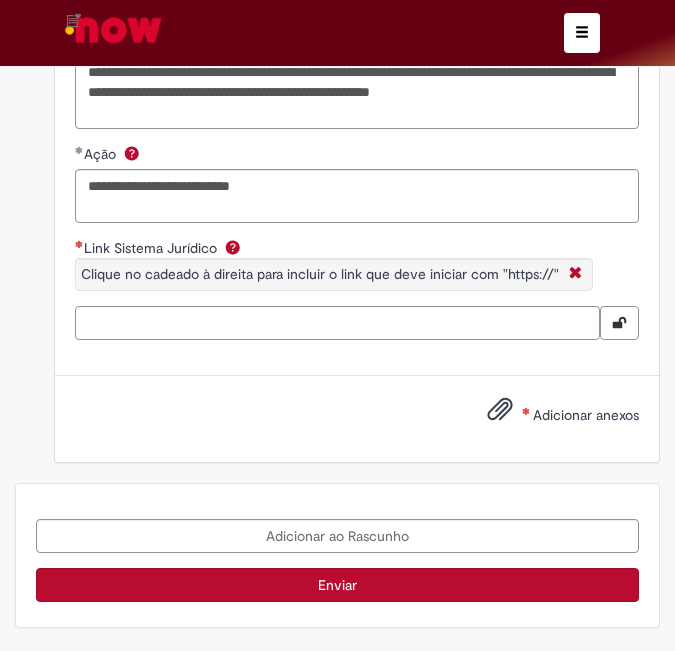 click on "Link Sistema Jurídico Clique no cadeado à direita para incluir o link que deve iniciar com "https://"" at bounding box center (337, 323) 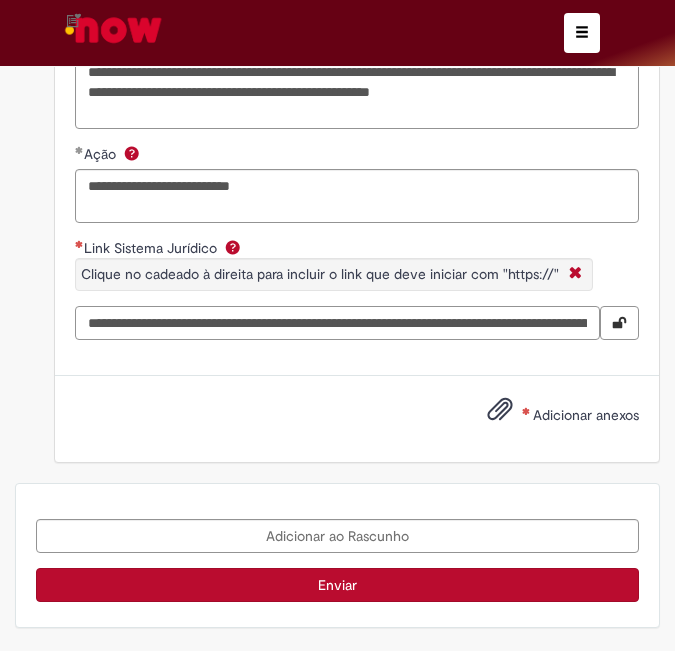 scroll, scrollTop: 0, scrollLeft: 331, axis: horizontal 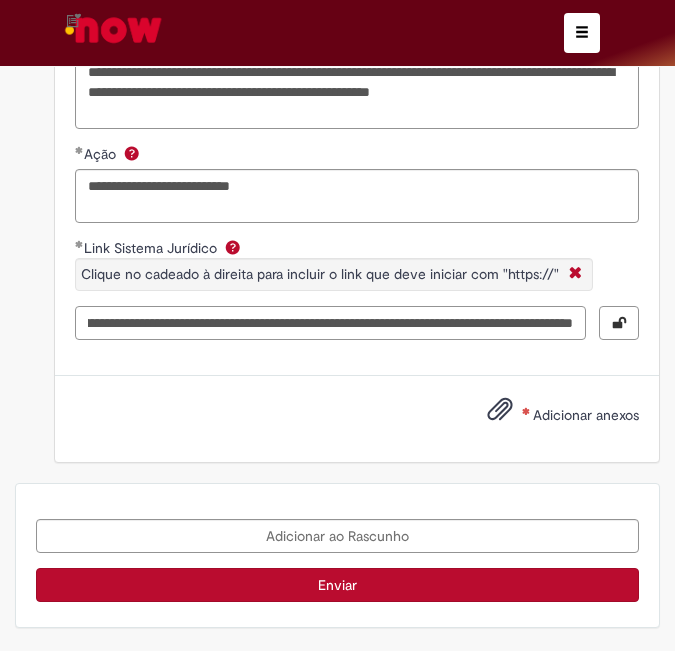 type on "**********" 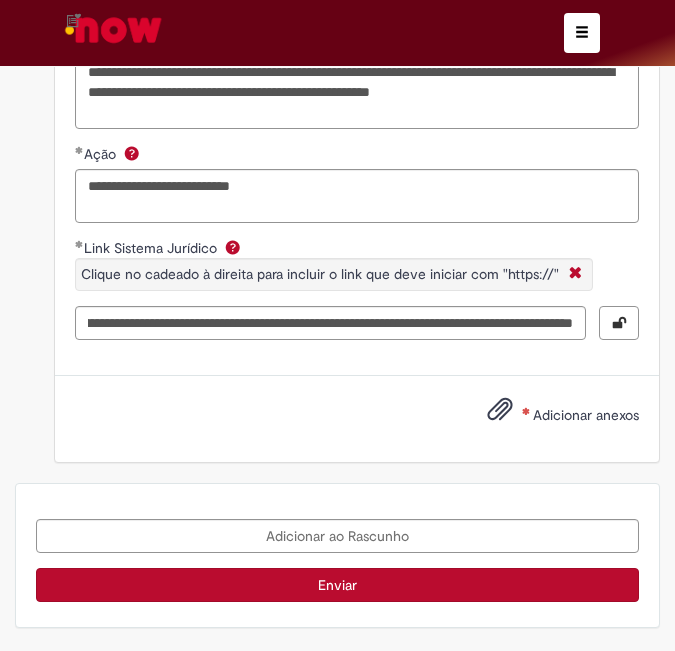 click on "Adicionar anexos" at bounding box center [586, 415] 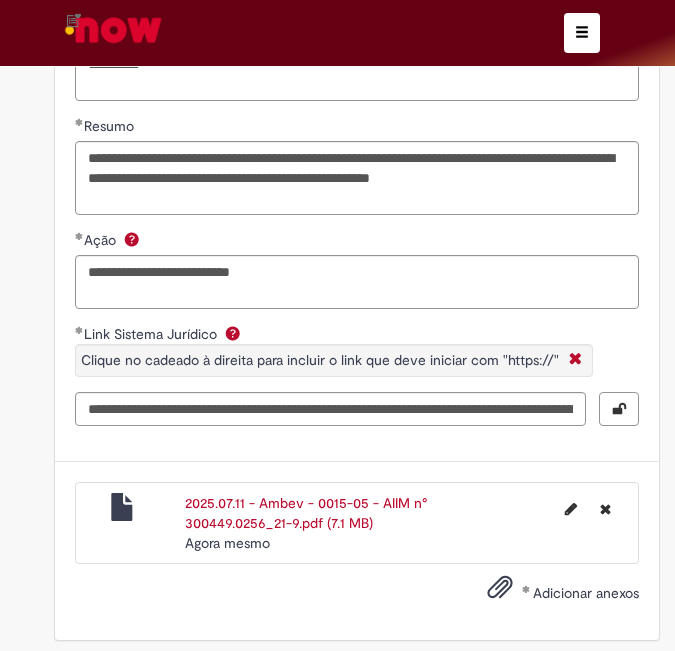 scroll, scrollTop: 2911, scrollLeft: 0, axis: vertical 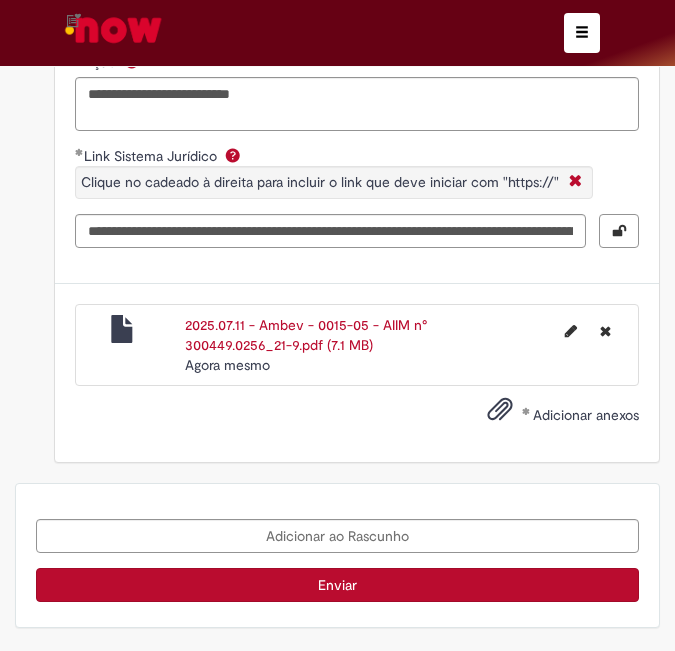 click on "Enviar" at bounding box center (337, 585) 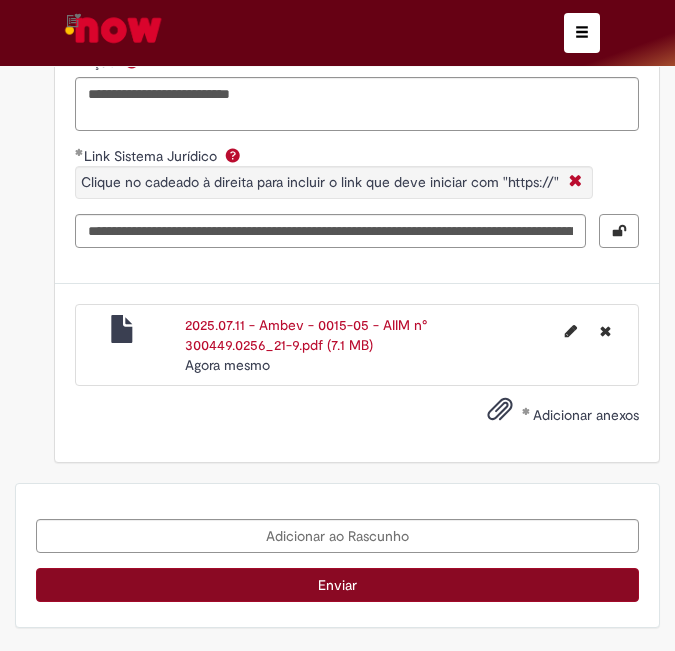 scroll, scrollTop: 2885, scrollLeft: 0, axis: vertical 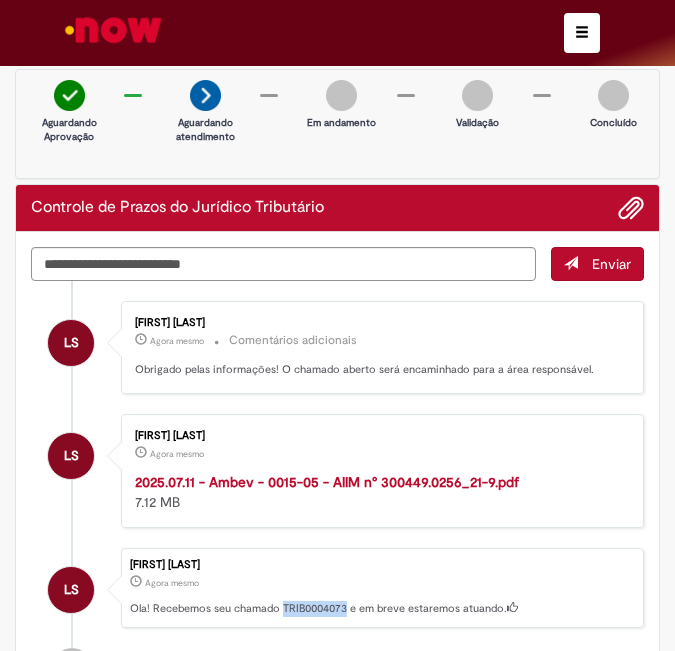 drag, startPoint x: 283, startPoint y: 603, endPoint x: 348, endPoint y: 606, distance: 65.06919 